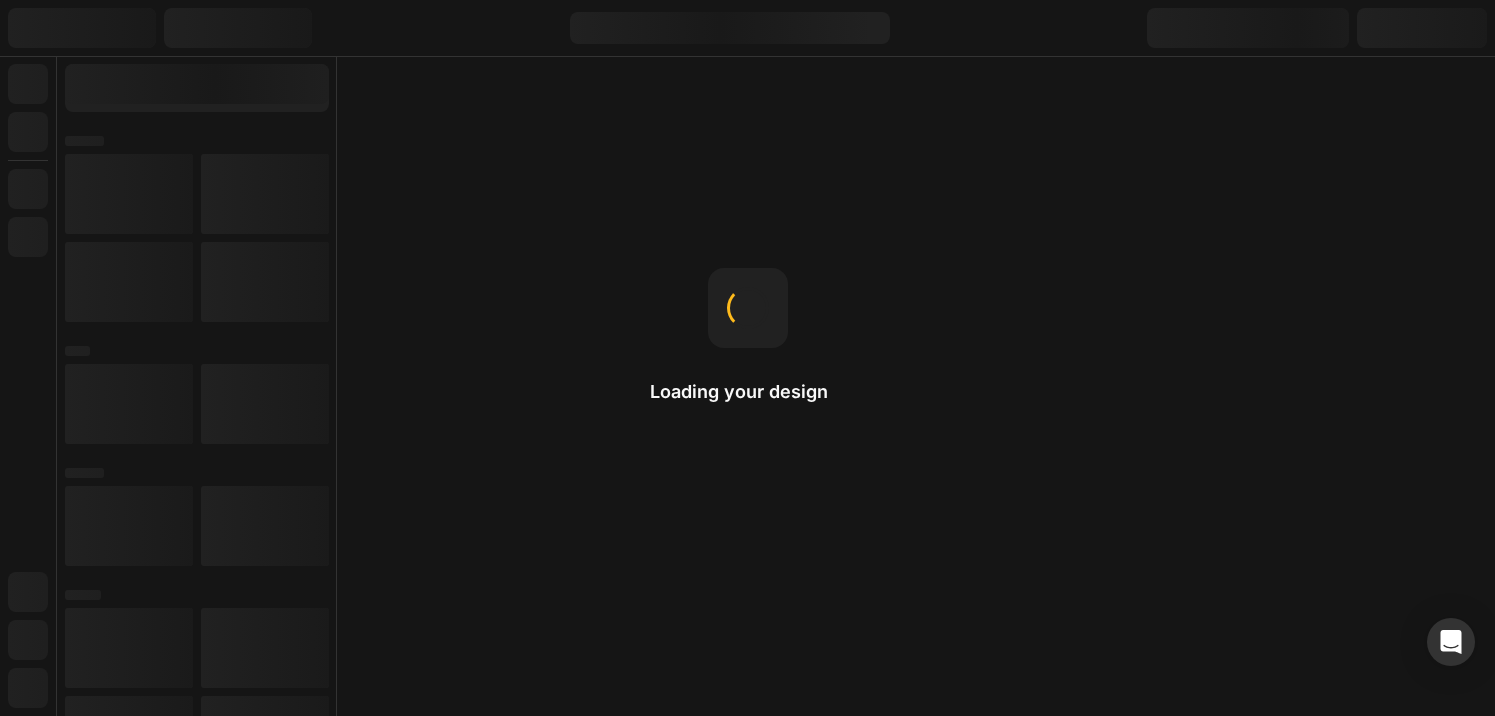 scroll, scrollTop: 0, scrollLeft: 0, axis: both 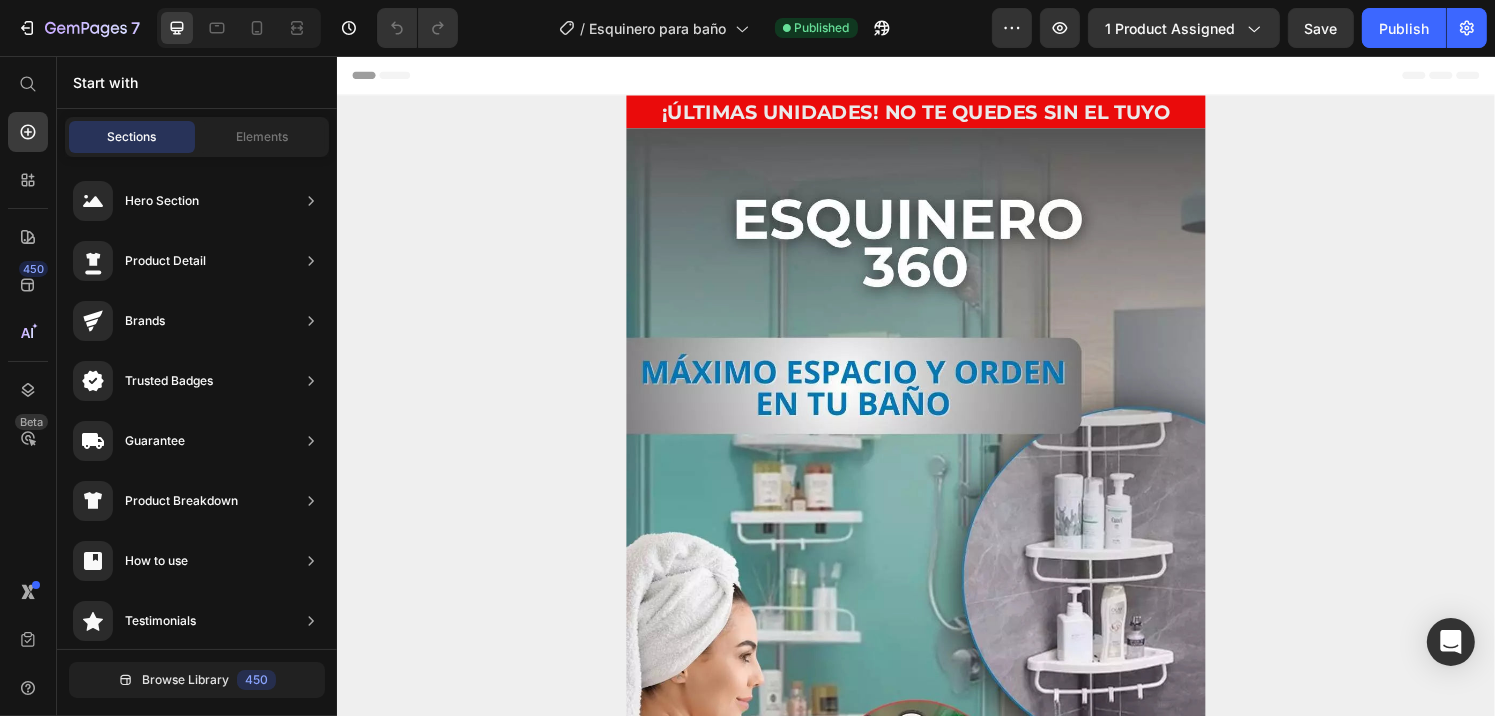 click on "Header" at bounding box center [393, 76] 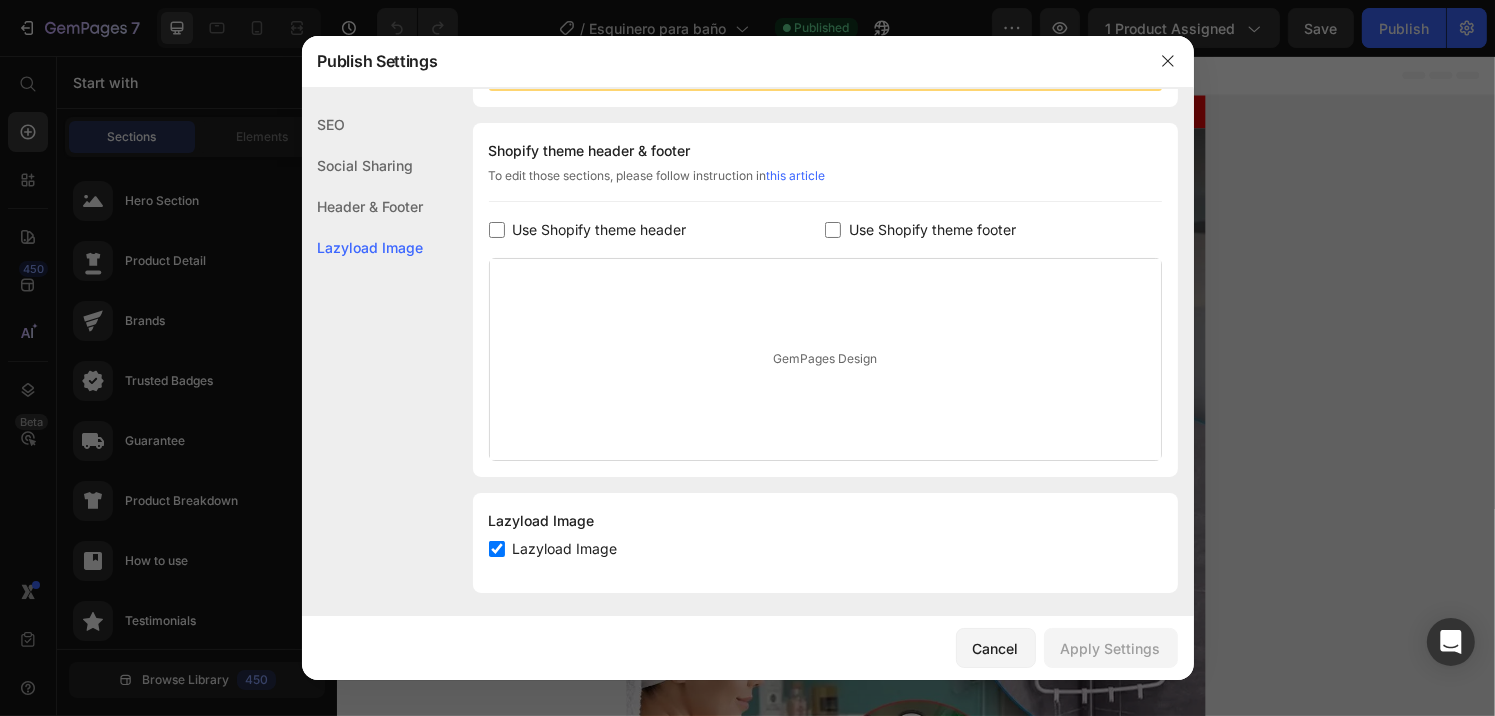 scroll, scrollTop: 284, scrollLeft: 0, axis: vertical 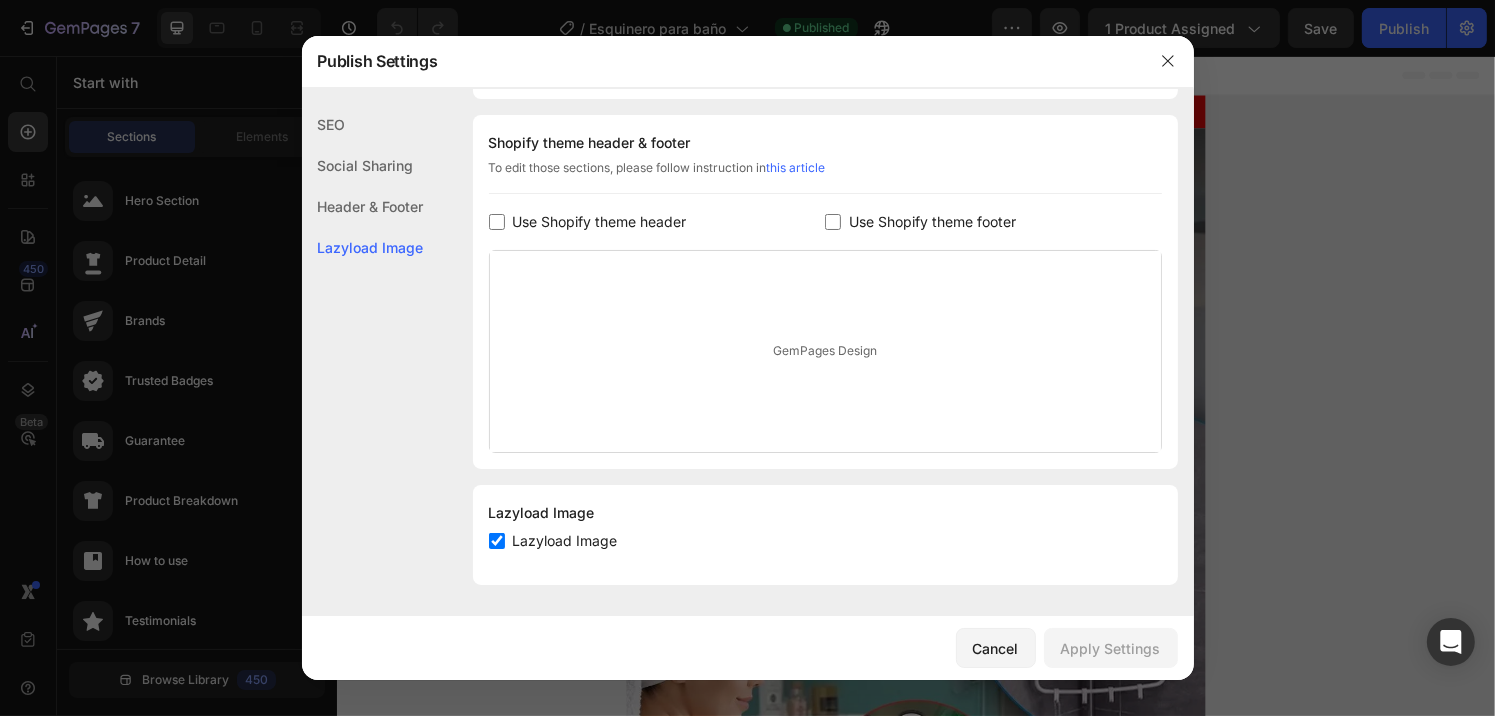 click on "Header & Footer" 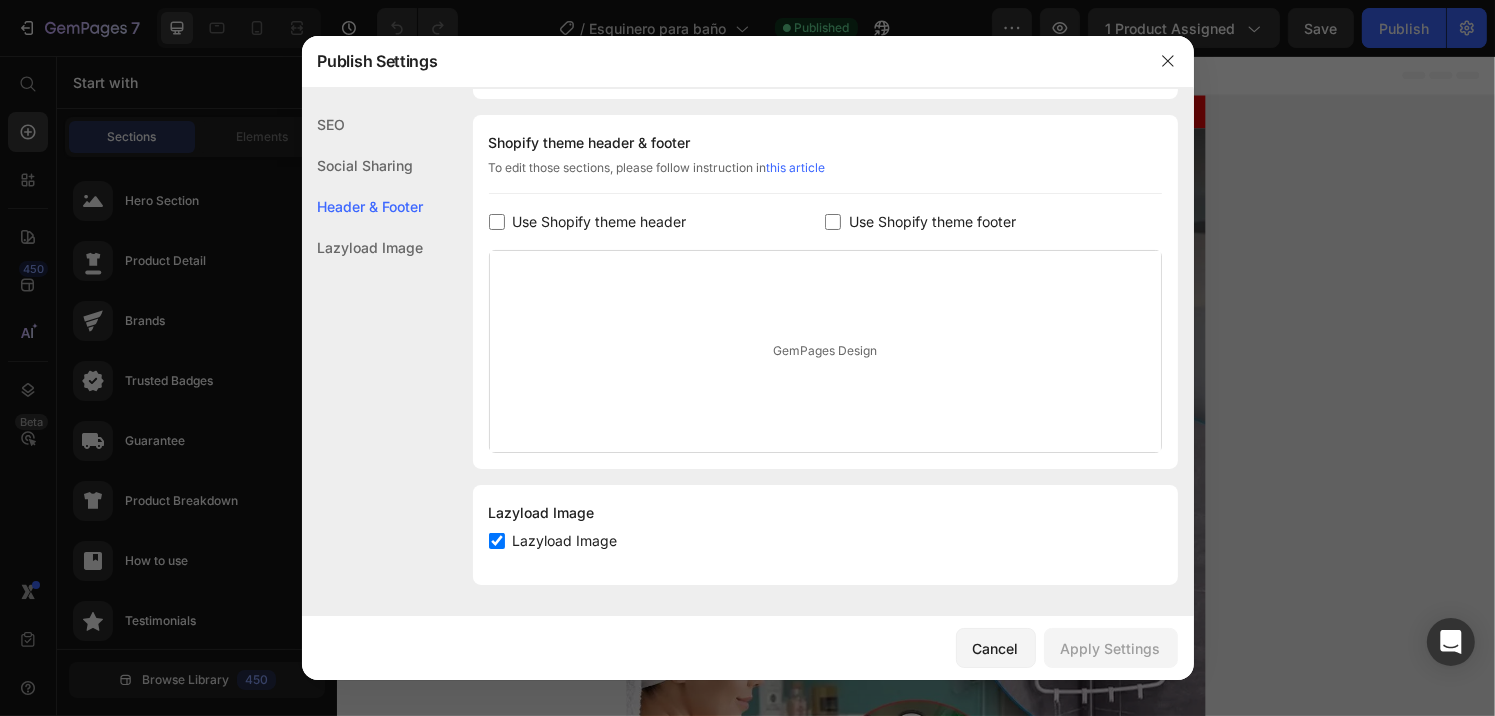 click on "Lazyload Image" 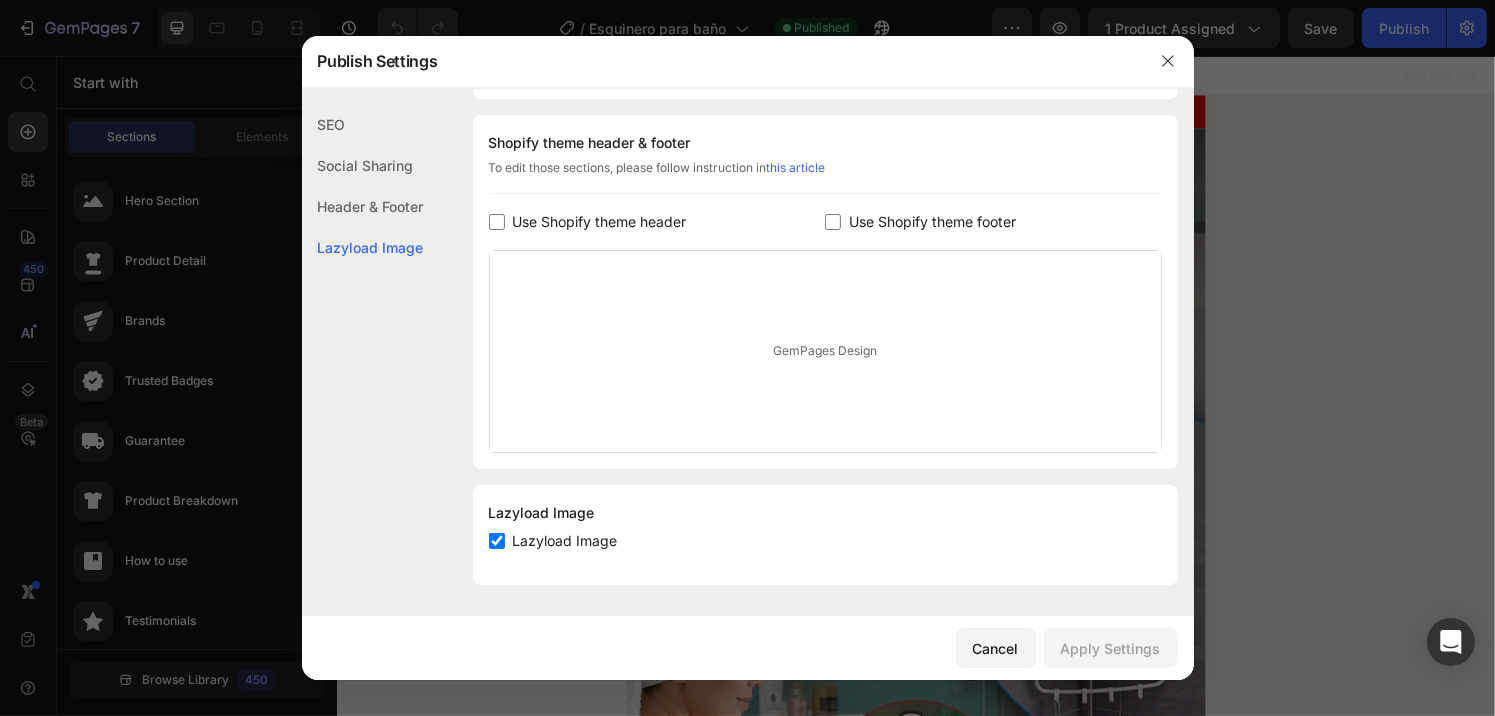 click on "Header & Footer" 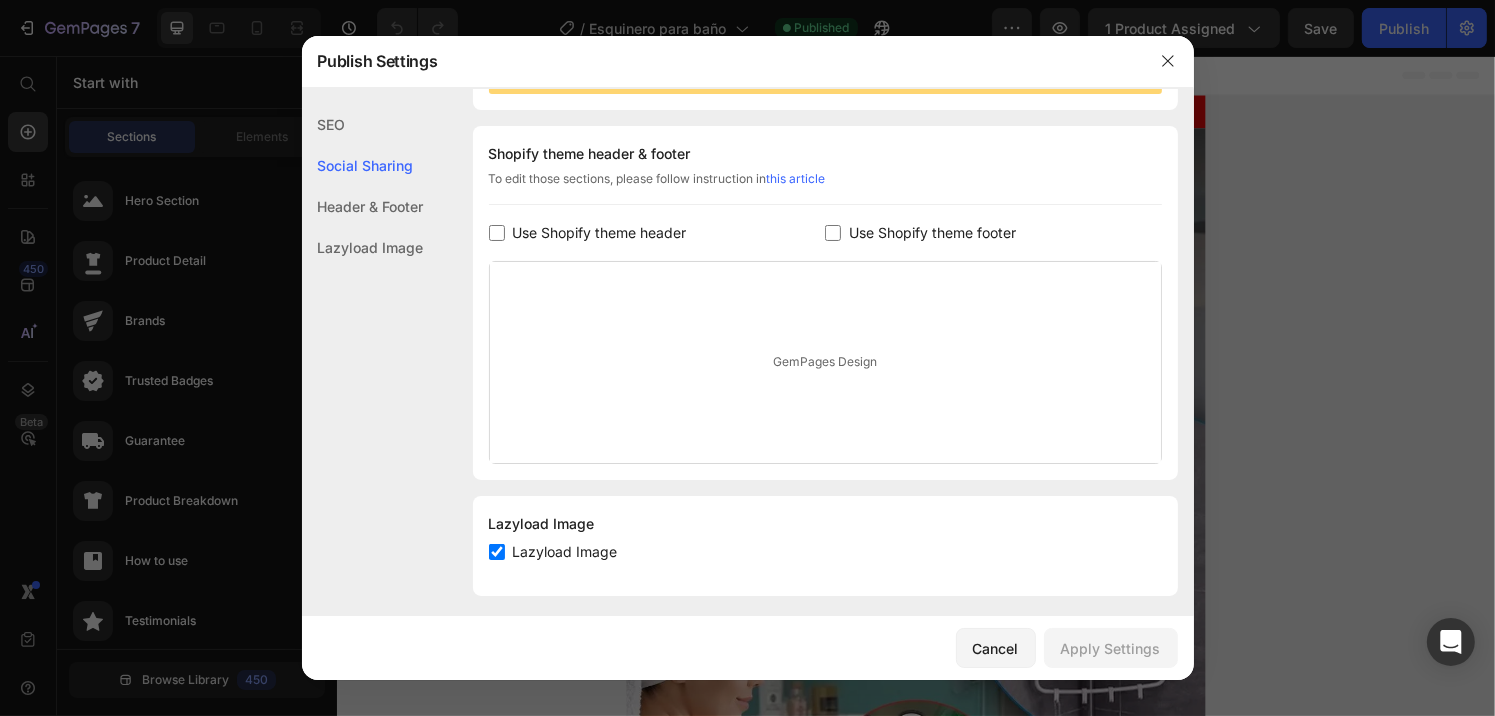scroll, scrollTop: 284, scrollLeft: 0, axis: vertical 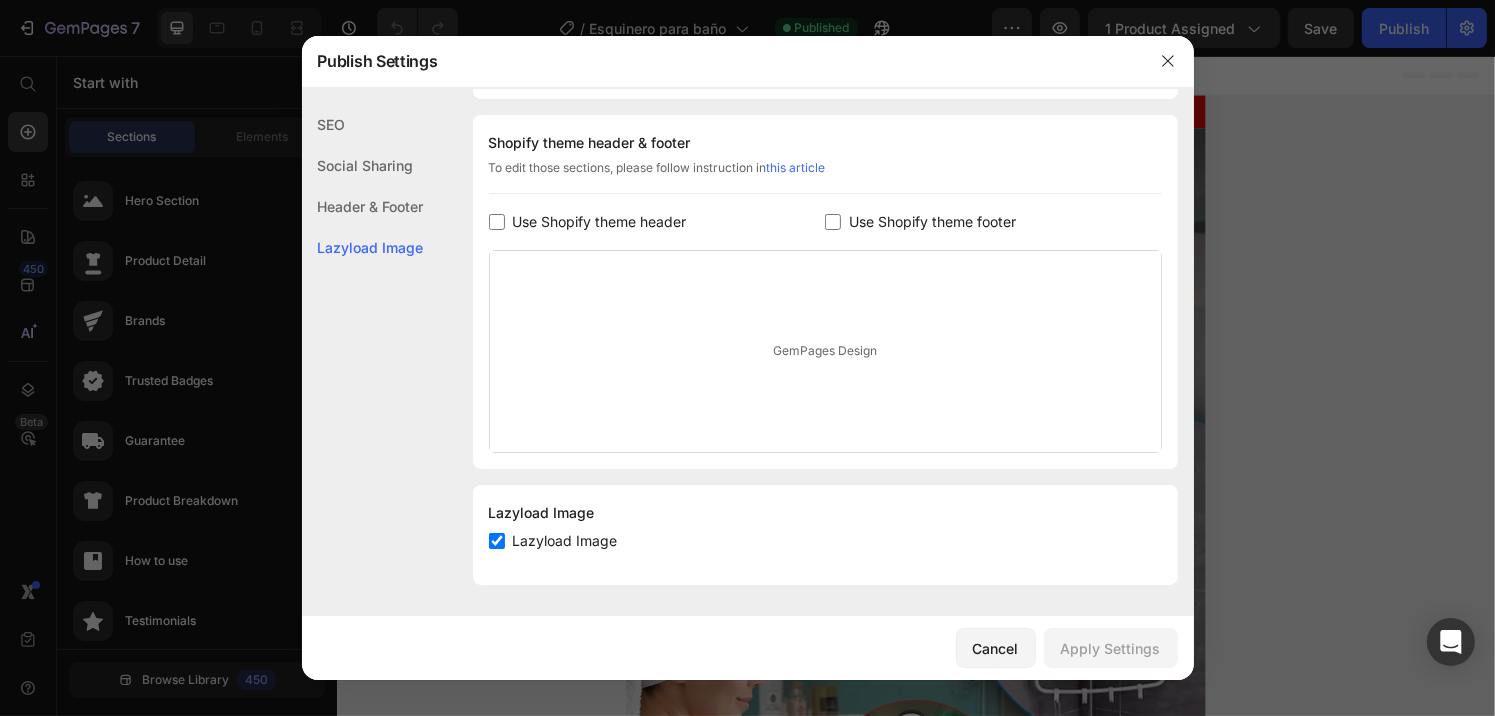 click 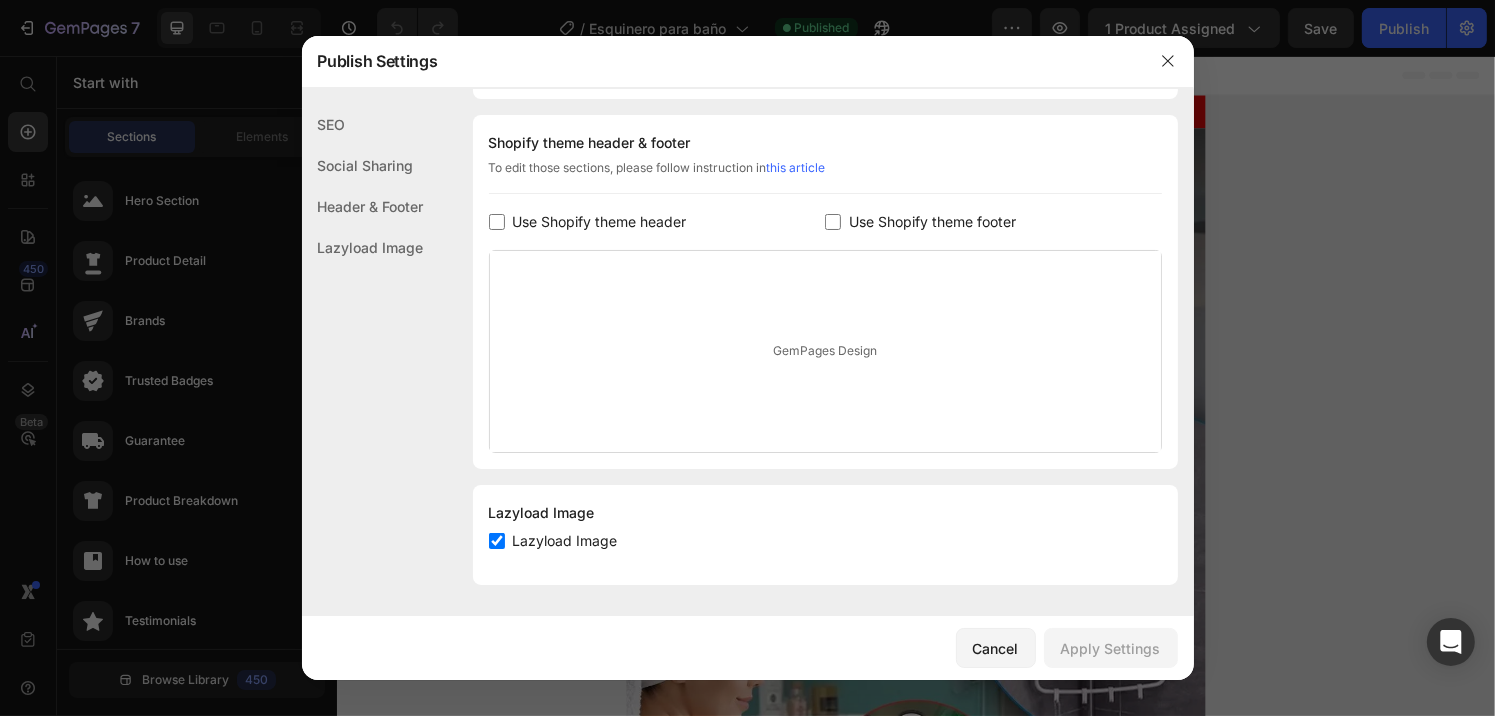 click on "Header & Footer" 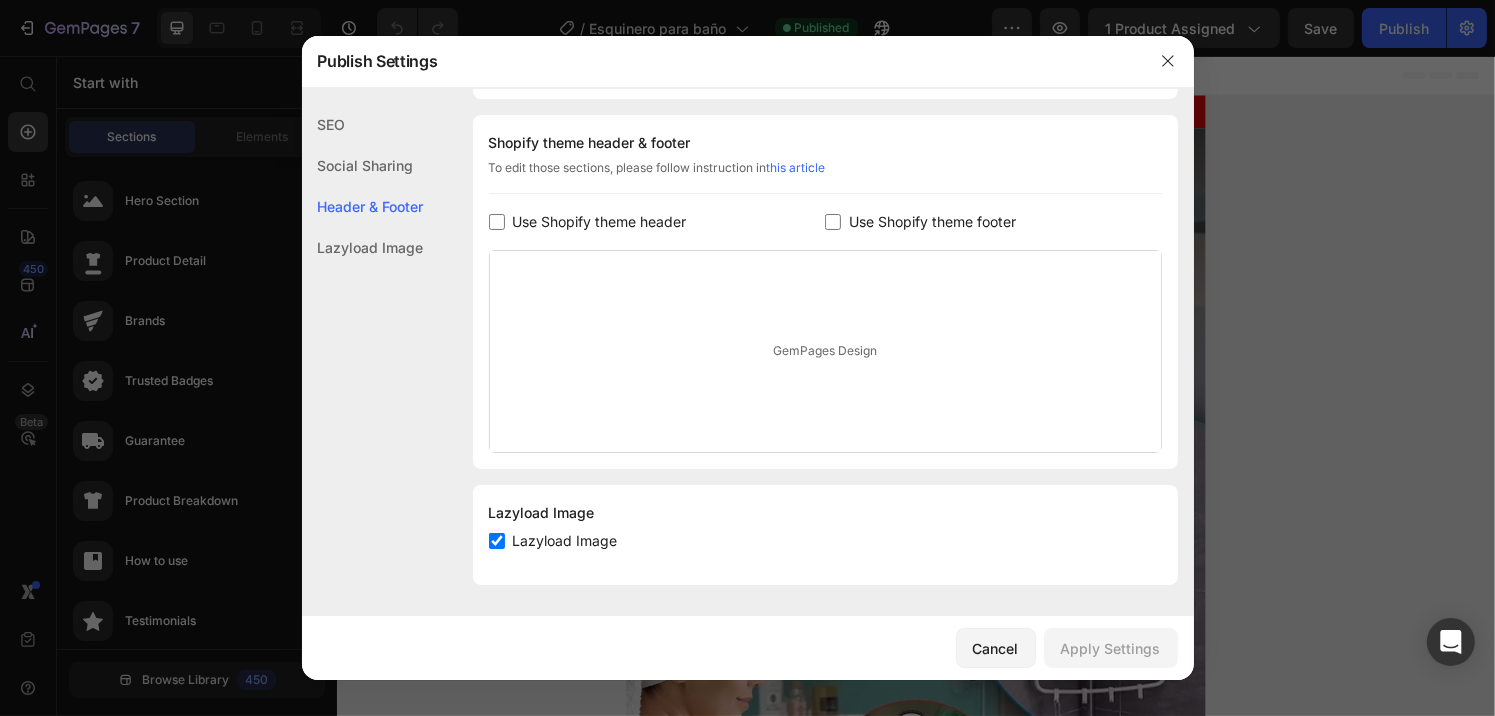click on "Lazyload Image" 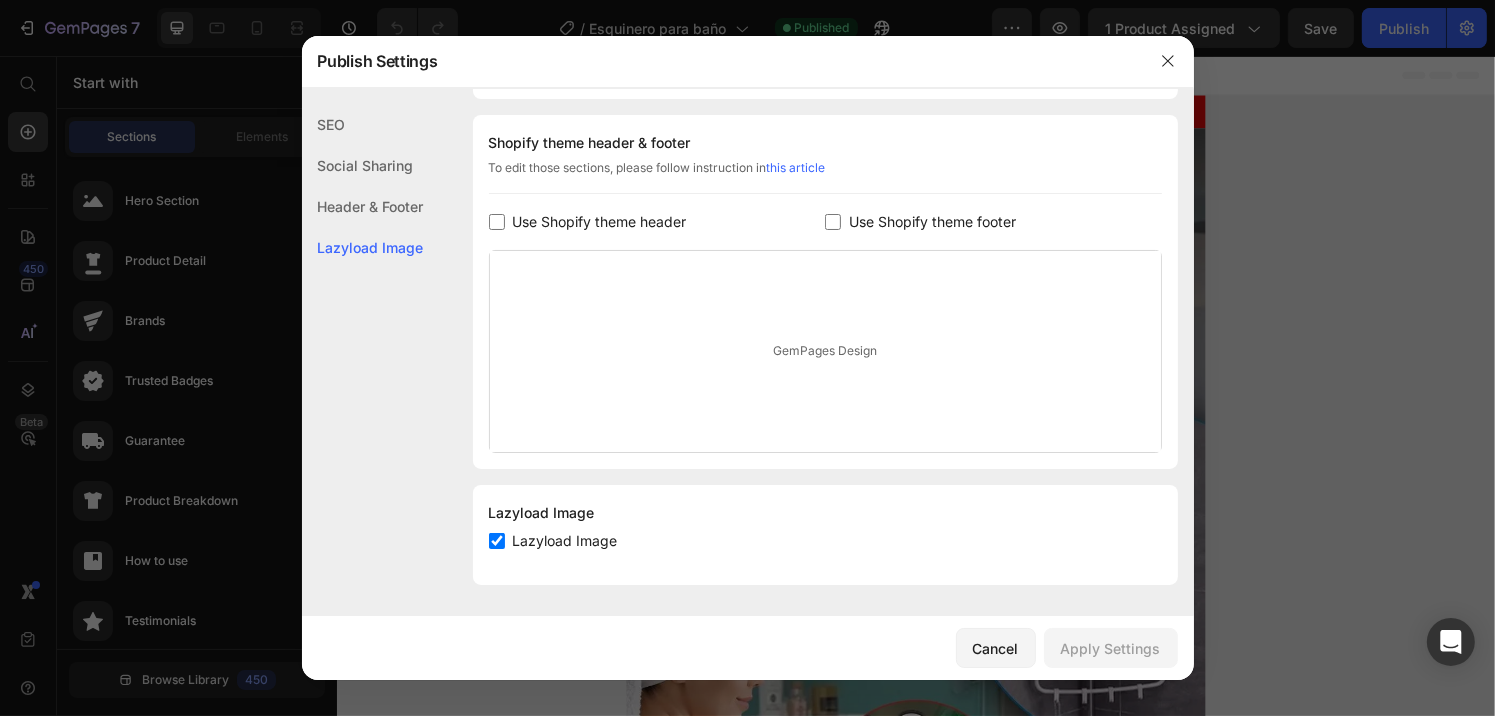 click on "Header & Footer" 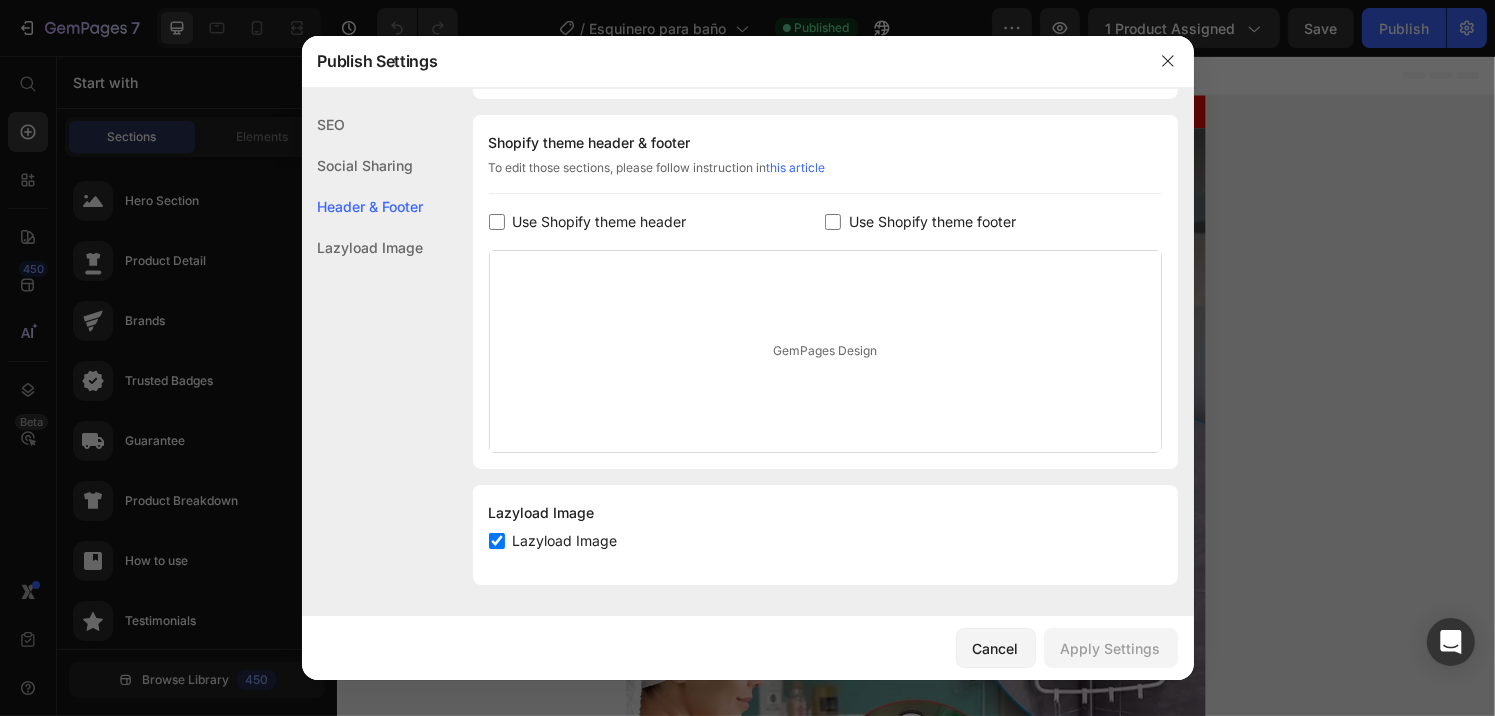 click on "Social Sharing" 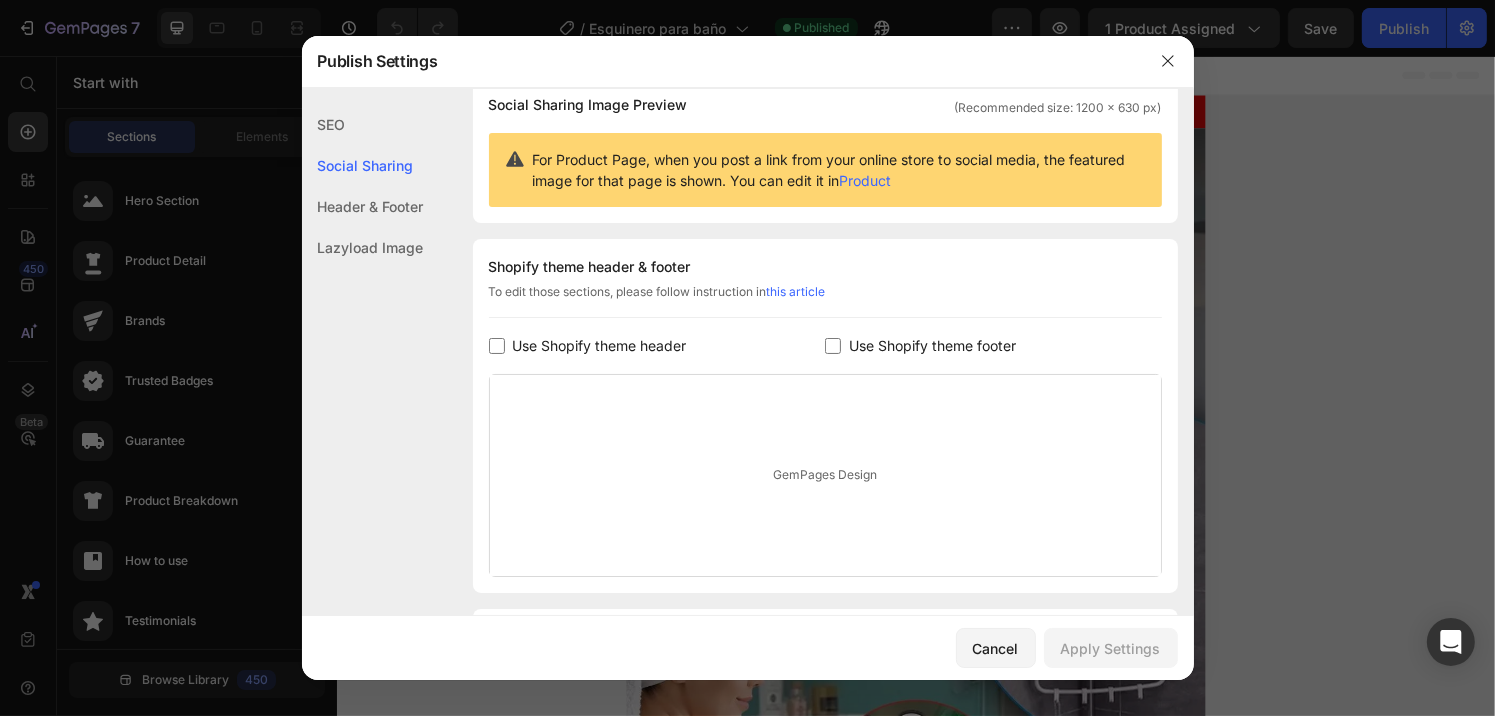 scroll, scrollTop: 128, scrollLeft: 0, axis: vertical 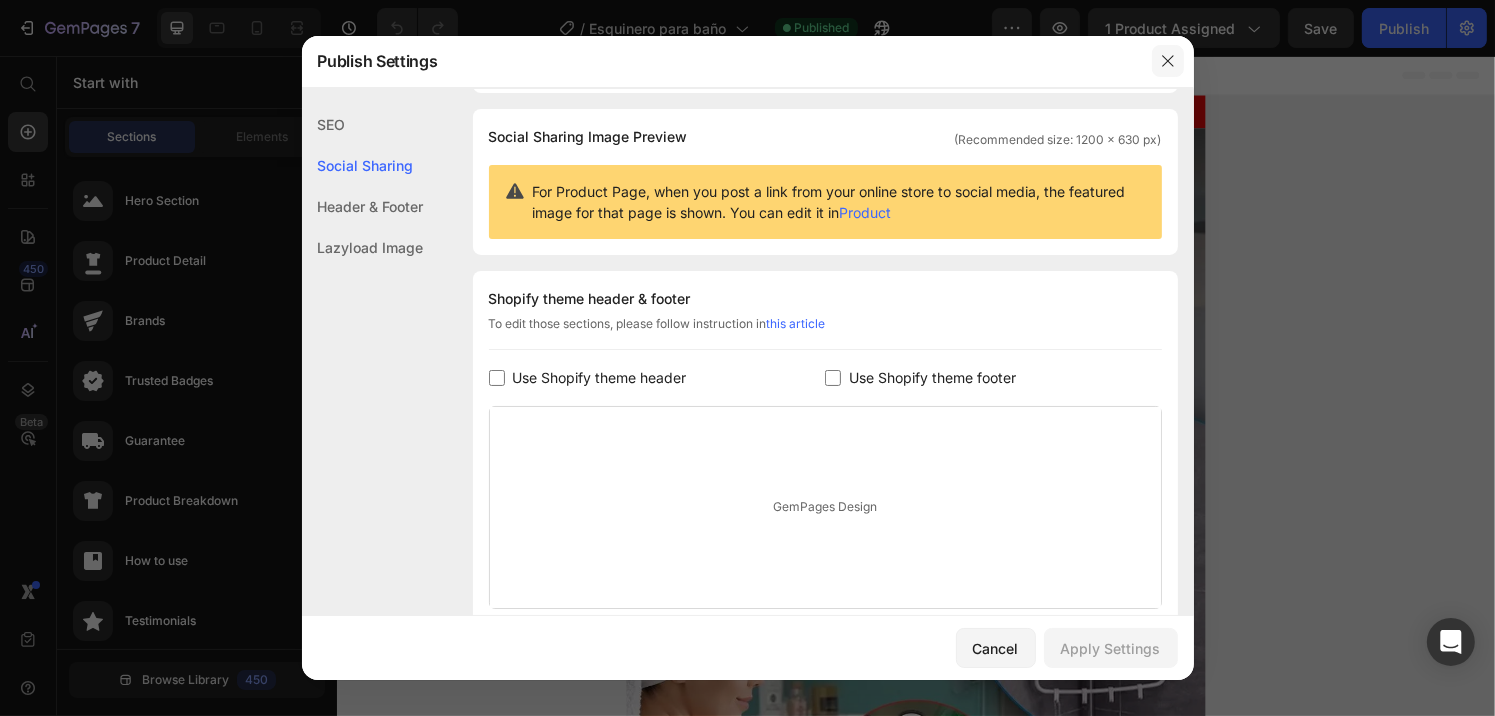 drag, startPoint x: 1167, startPoint y: 60, endPoint x: 838, endPoint y: 6, distance: 333.40216 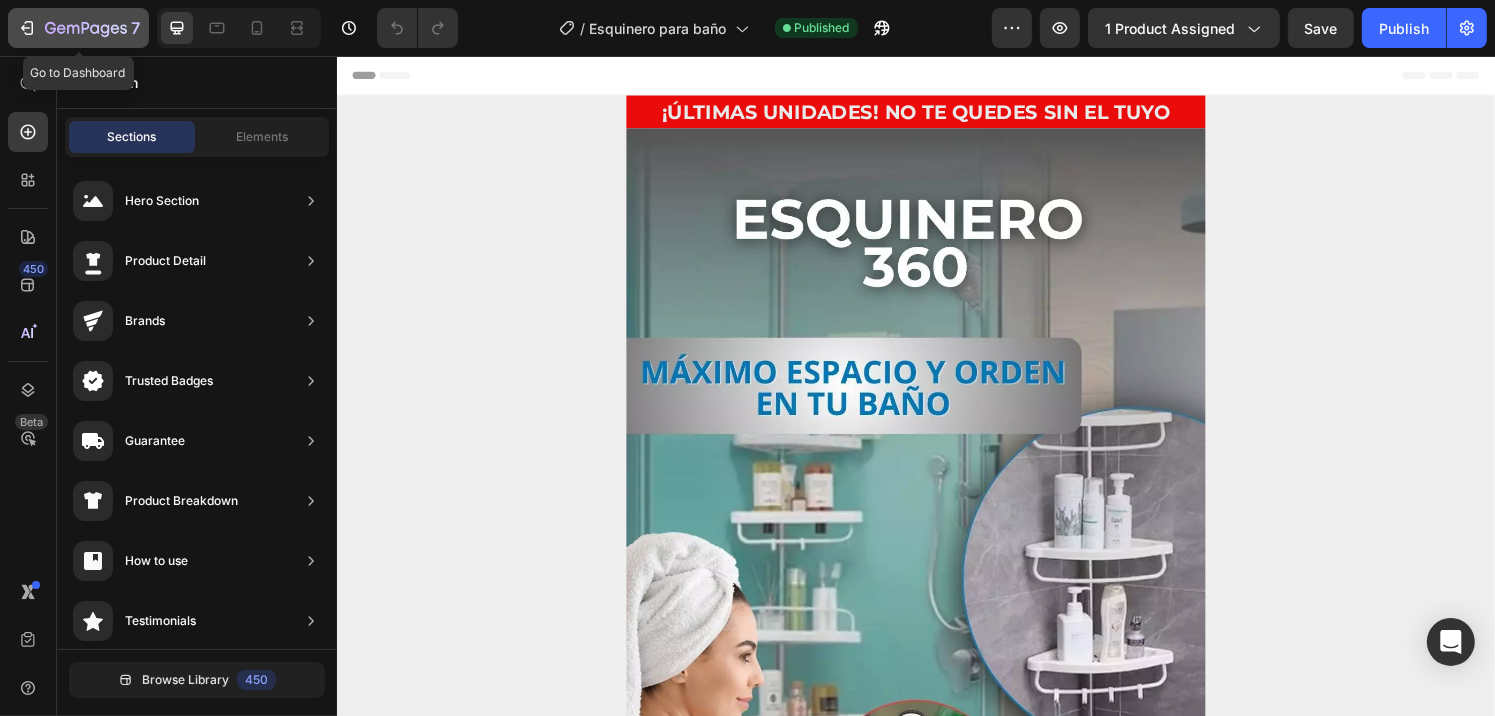 click 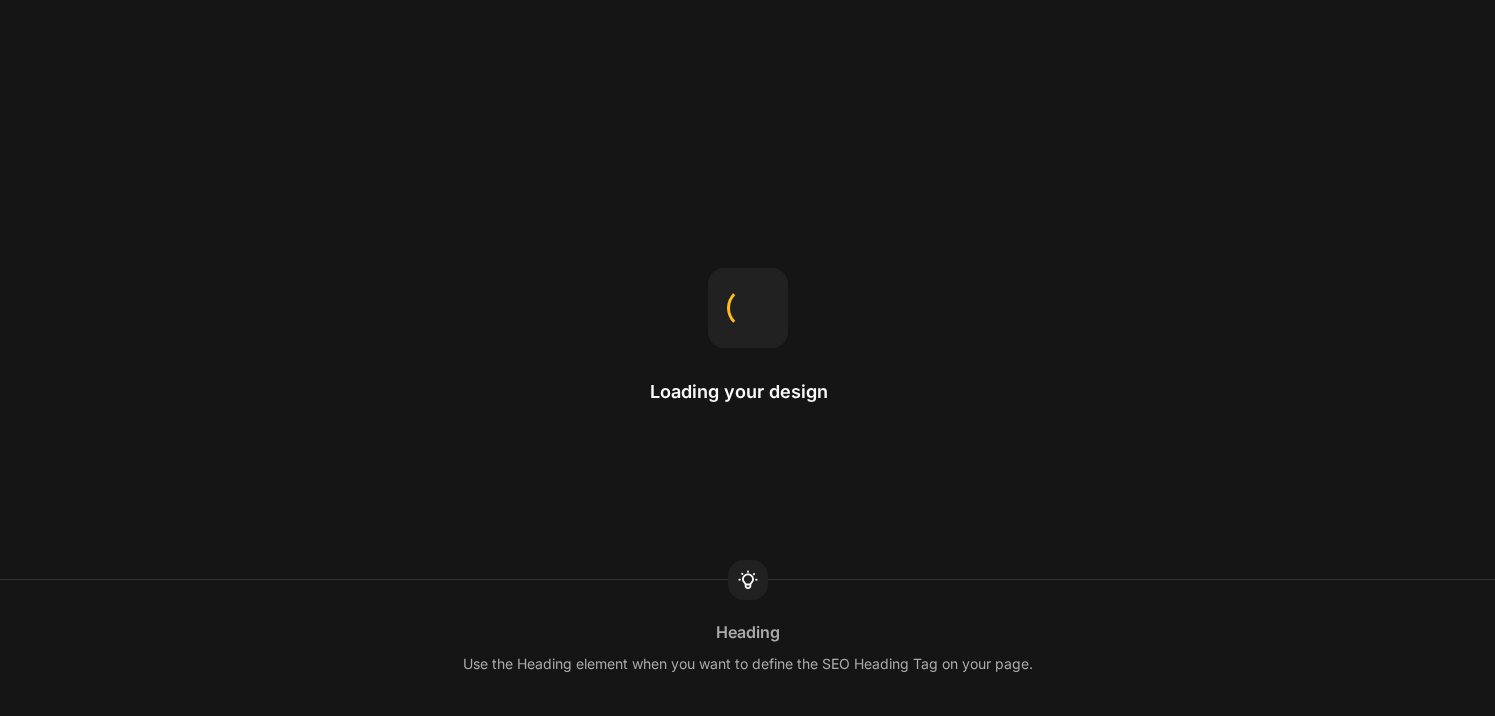 scroll, scrollTop: 0, scrollLeft: 0, axis: both 